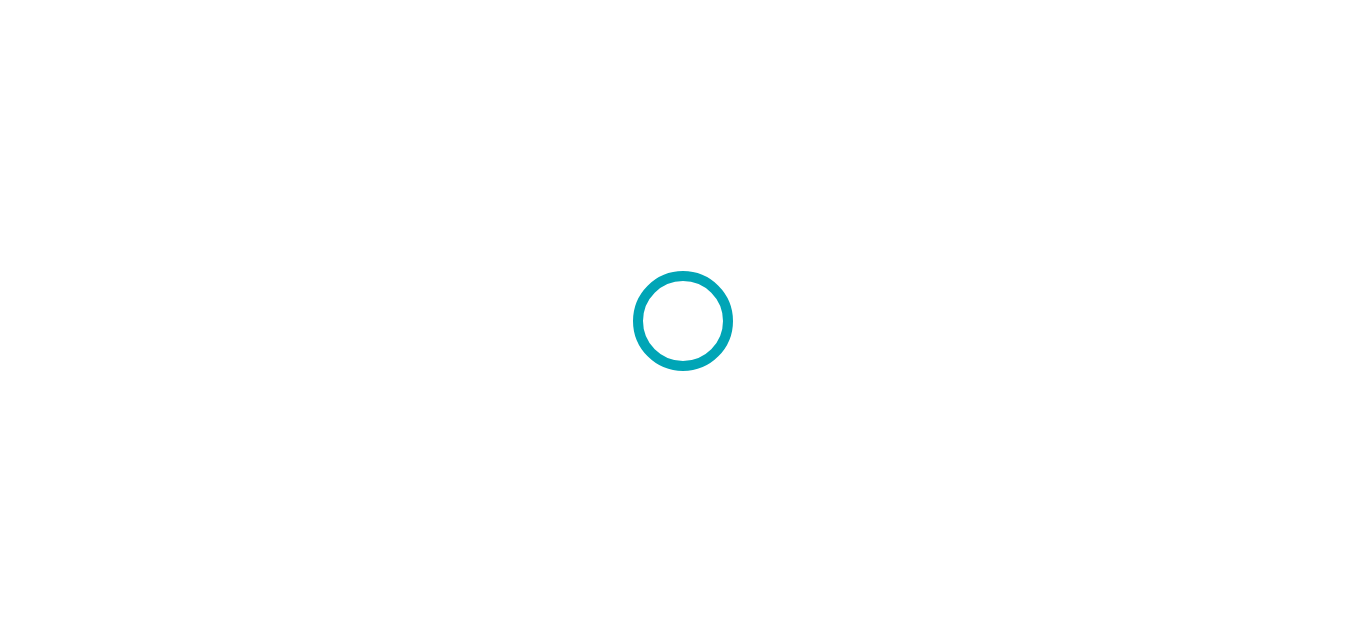 scroll, scrollTop: 0, scrollLeft: 0, axis: both 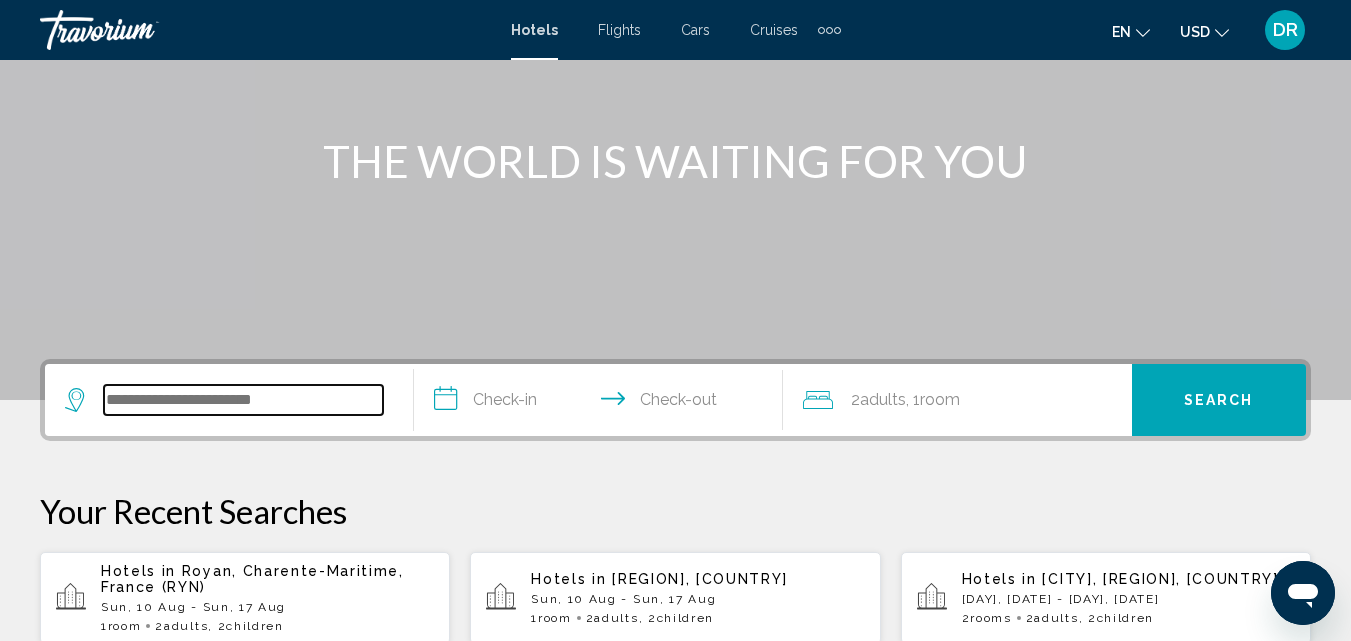 click at bounding box center [243, 400] 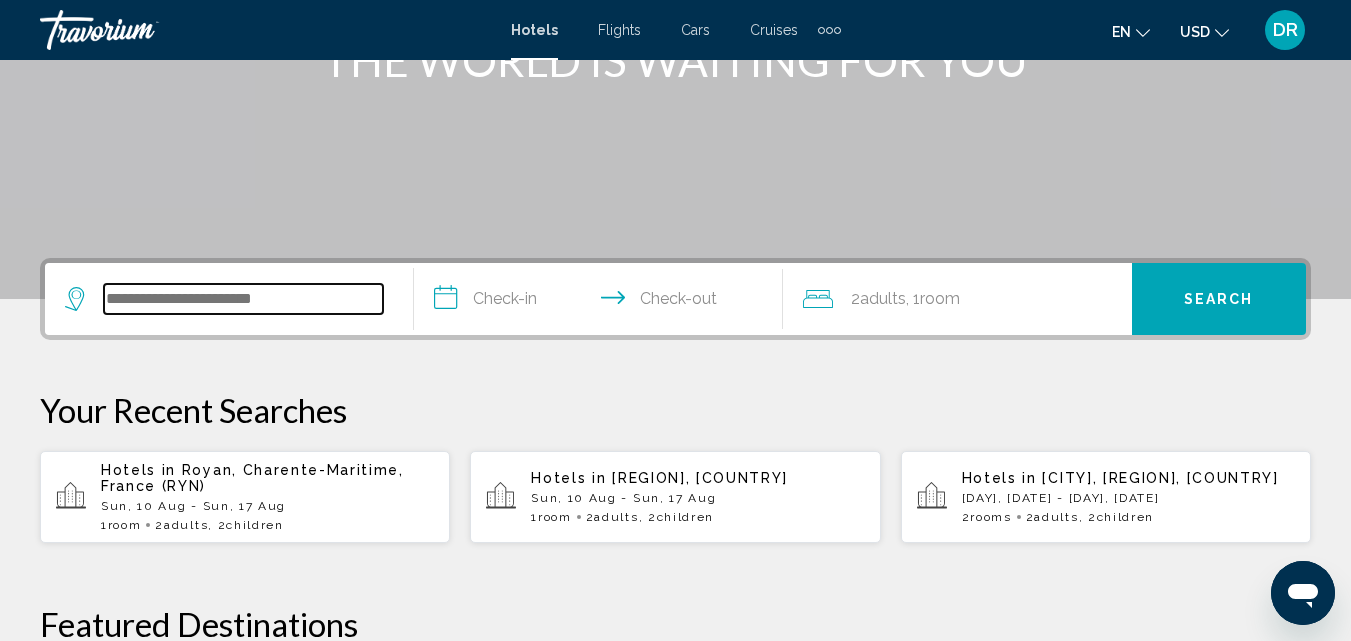 scroll, scrollTop: 494, scrollLeft: 0, axis: vertical 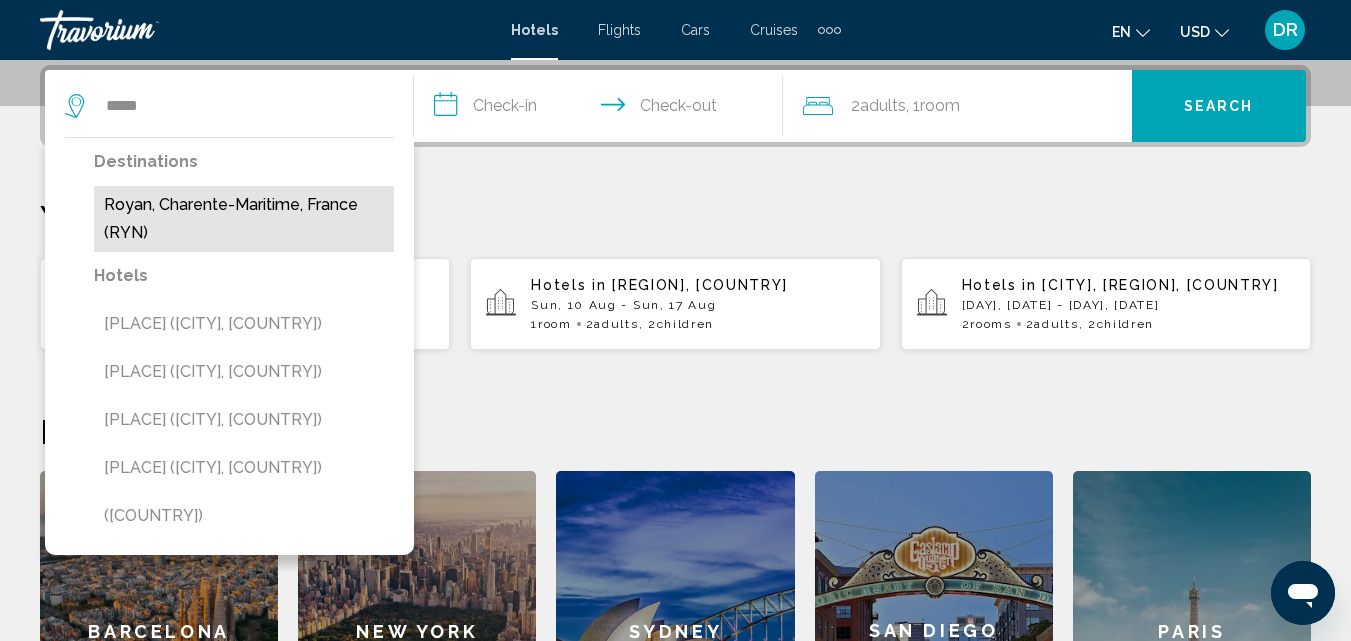 click on "Royan, Charente-Maritime, France (RYN)" at bounding box center [244, 219] 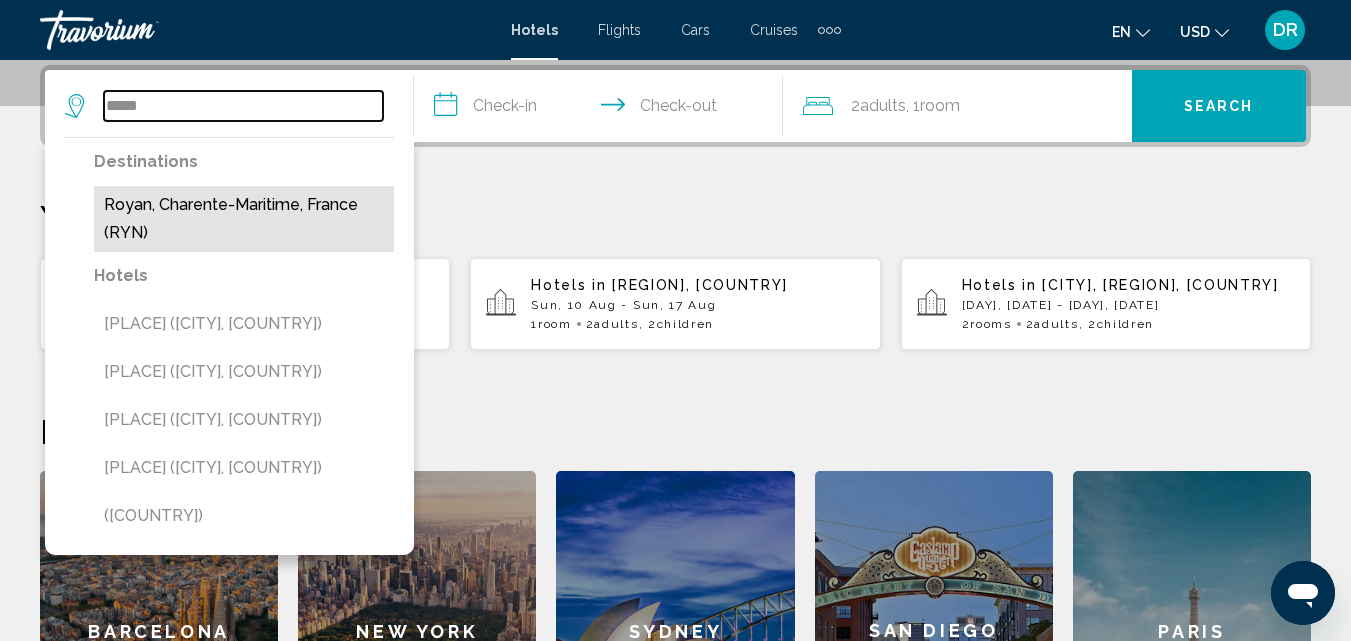 type on "**********" 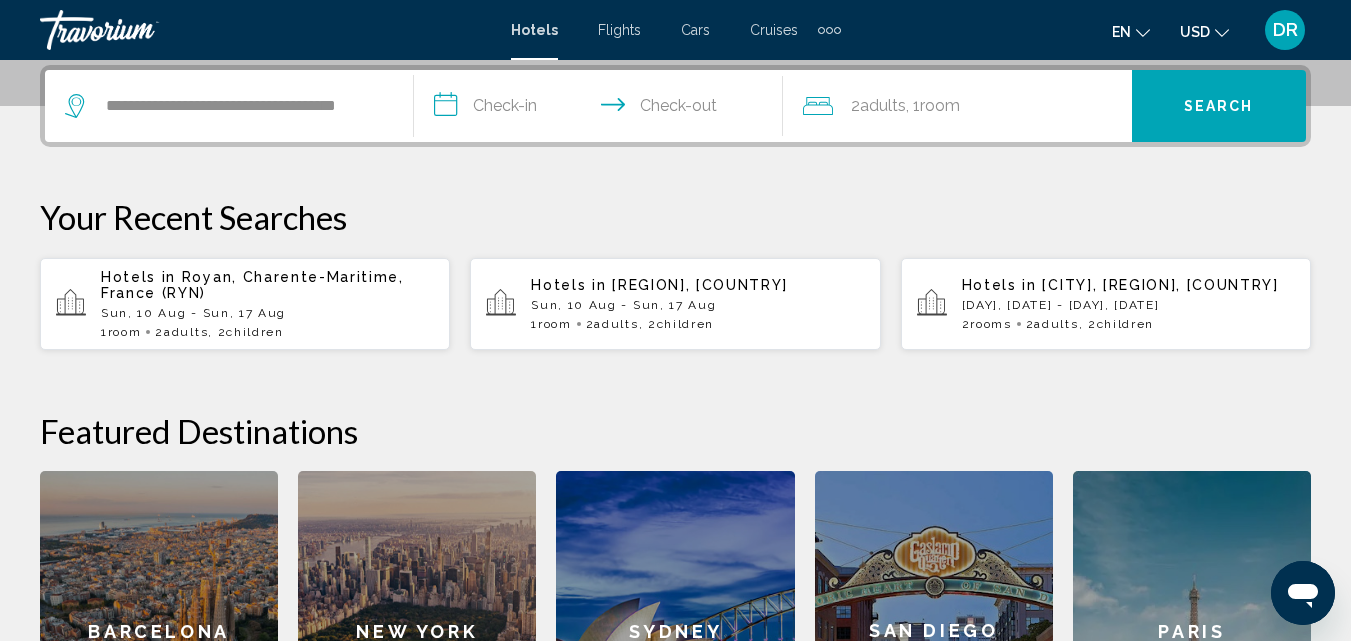 click on "**********" at bounding box center (602, 109) 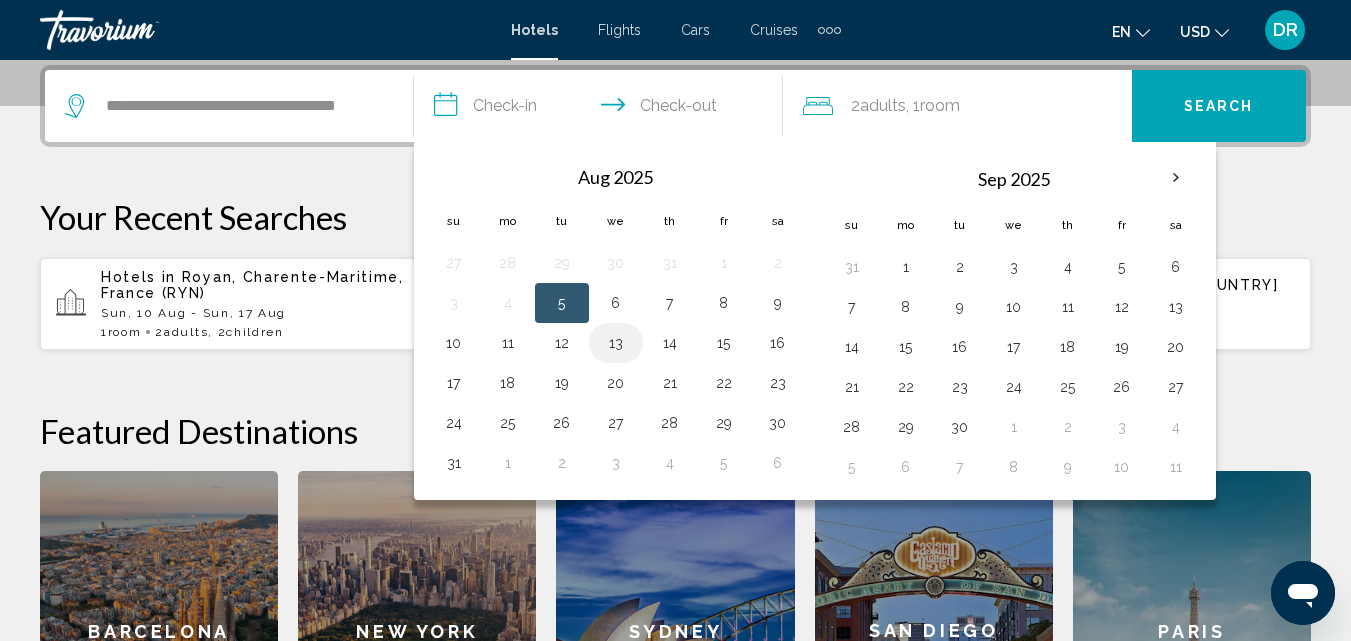 click on "13" at bounding box center (616, 343) 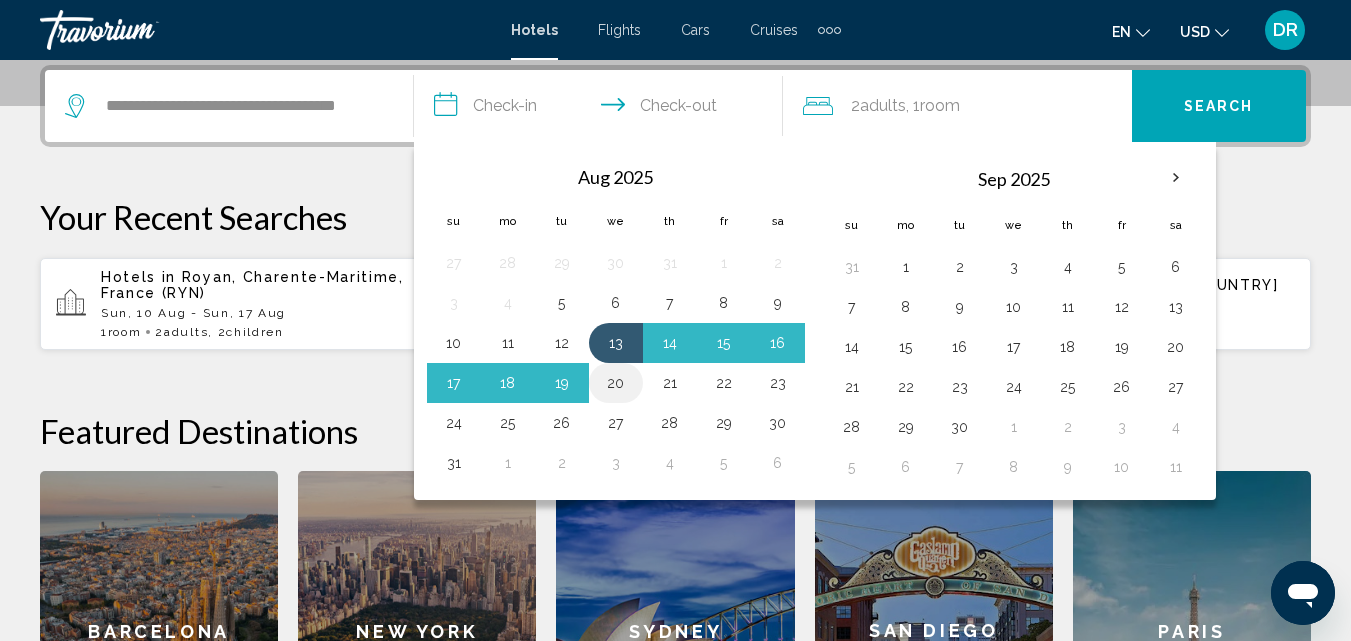 click on "20" at bounding box center (616, 383) 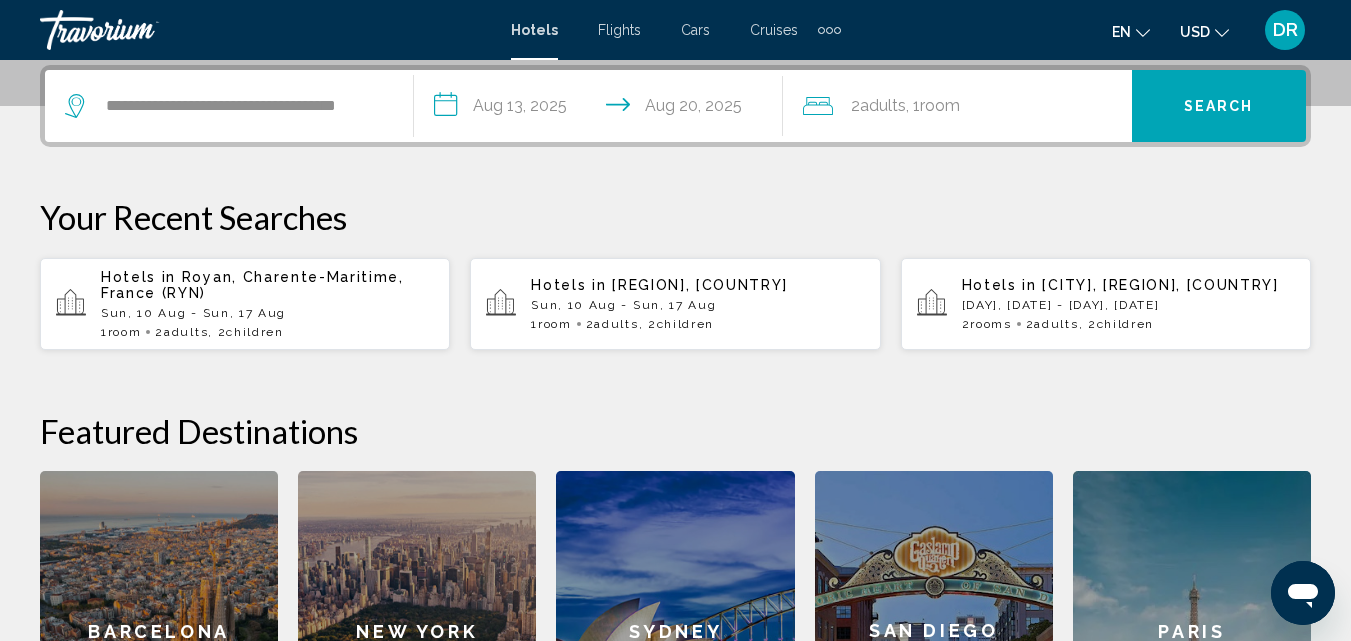 click on "**********" at bounding box center [602, 109] 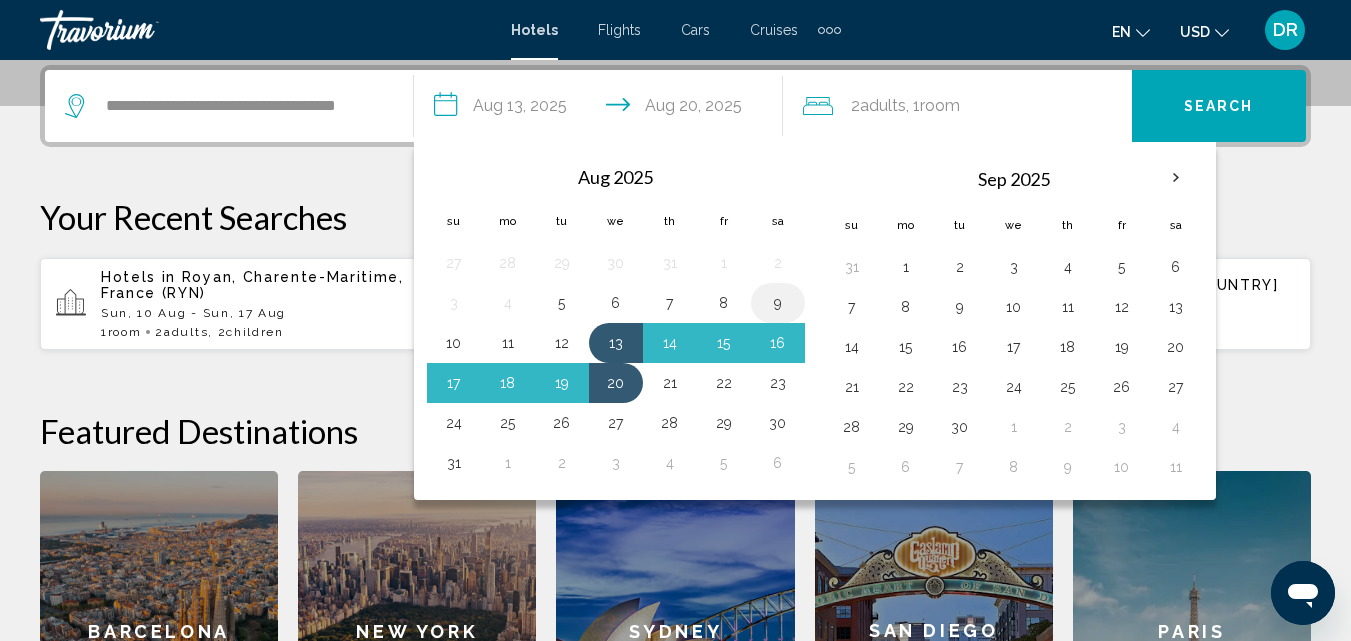 click on "9" at bounding box center (778, 303) 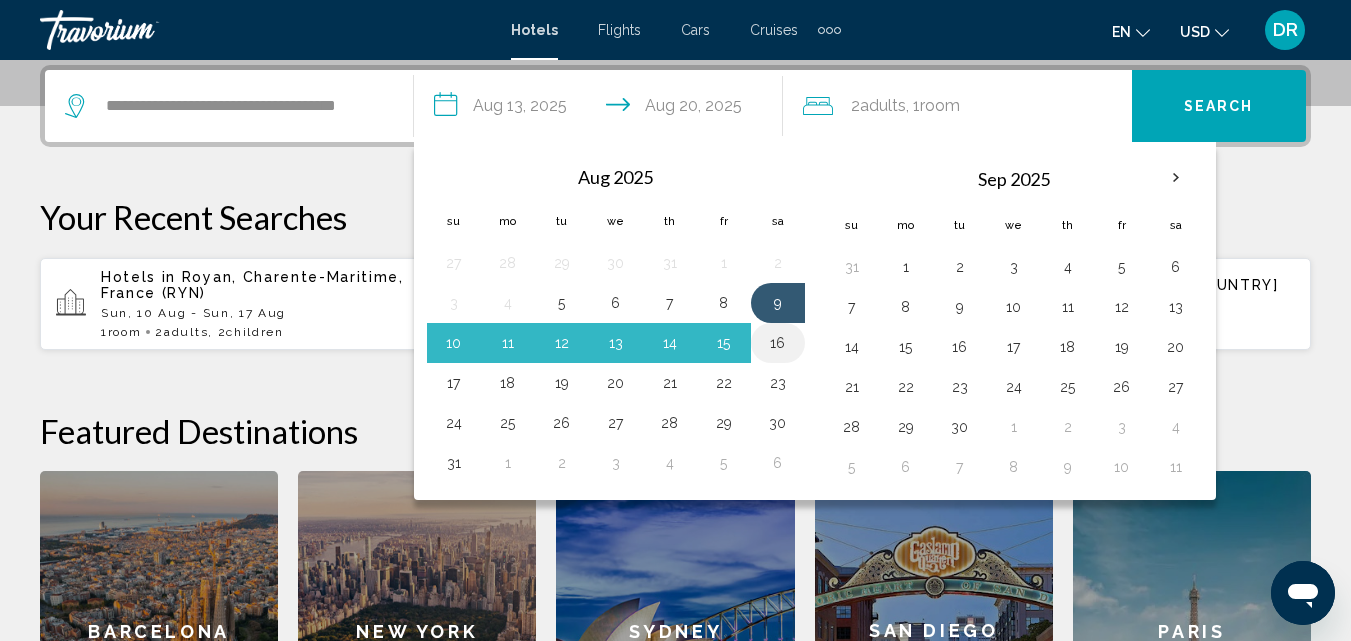 click on "16" at bounding box center [778, 343] 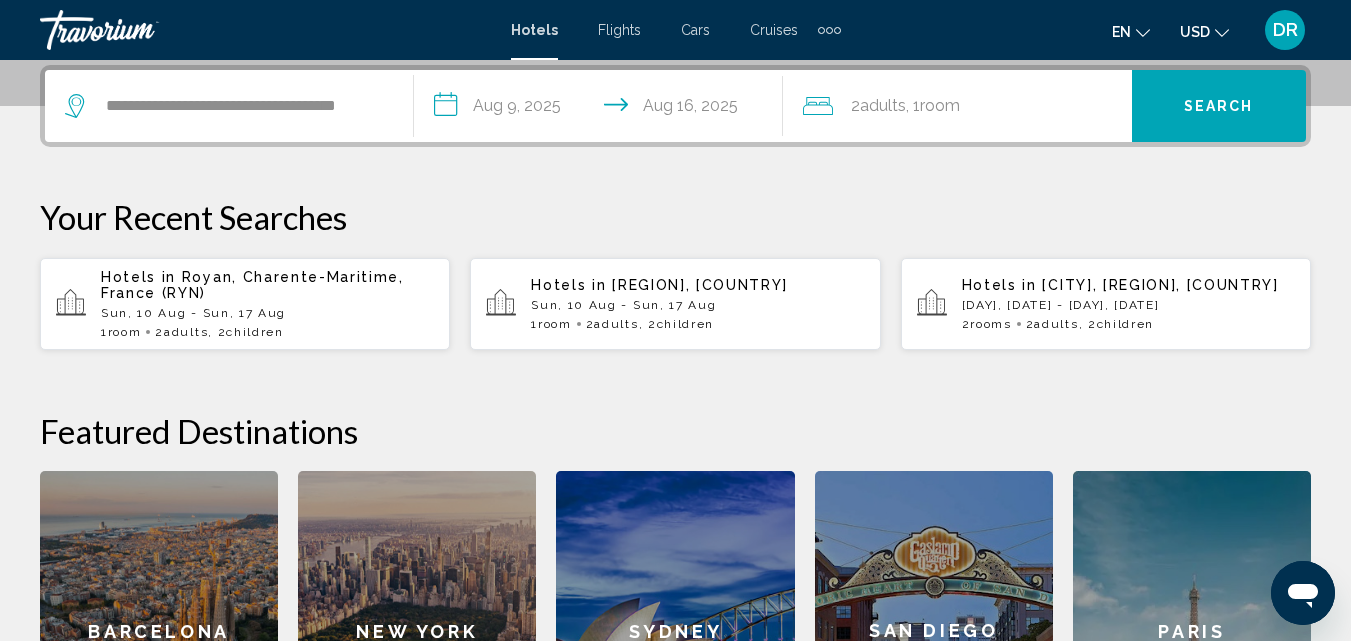 click on ", 1  Room rooms" 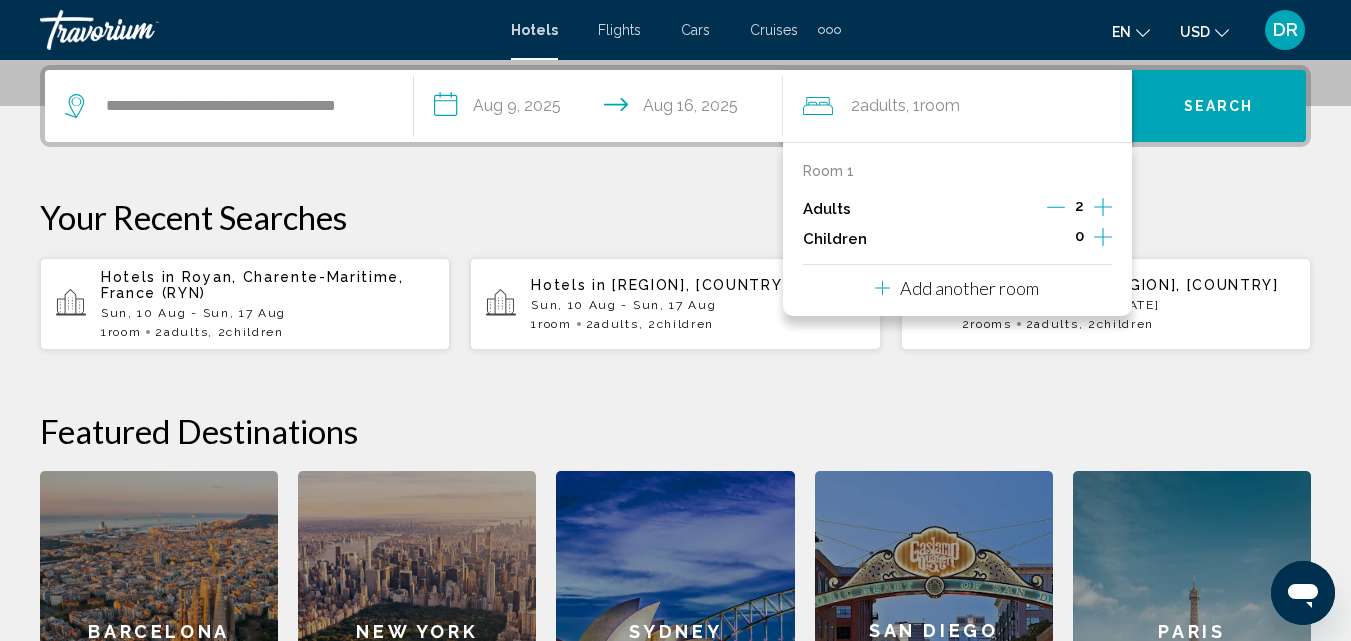 click 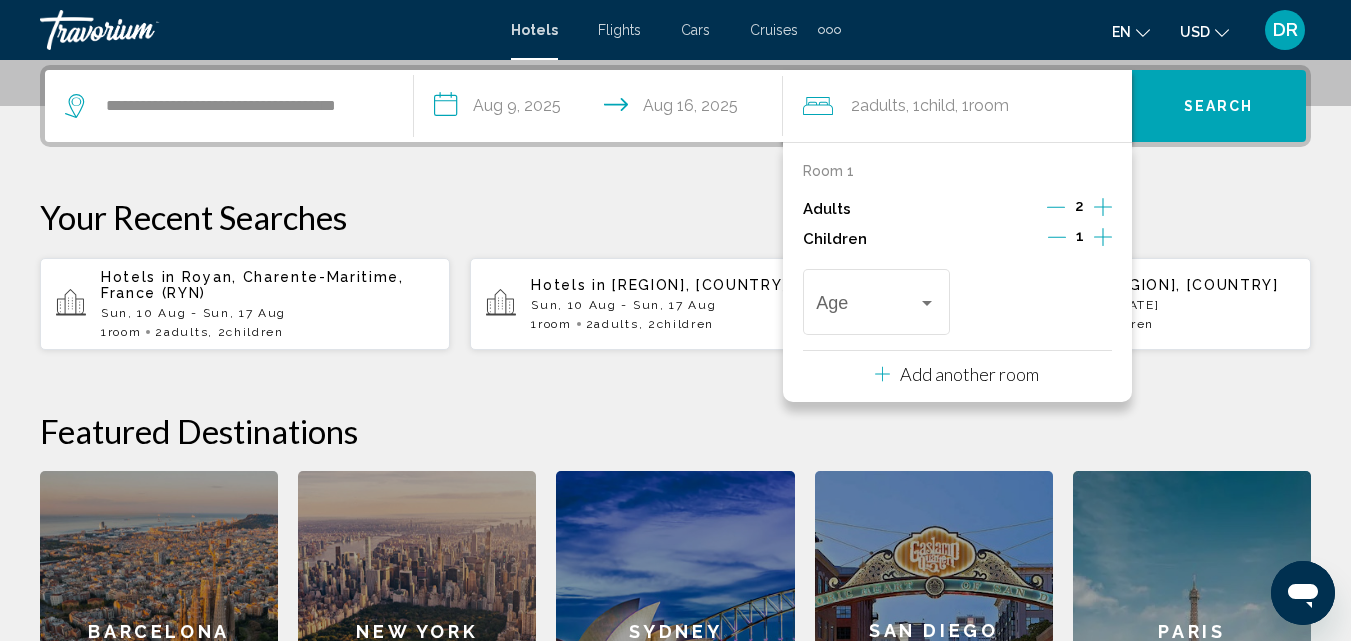 click 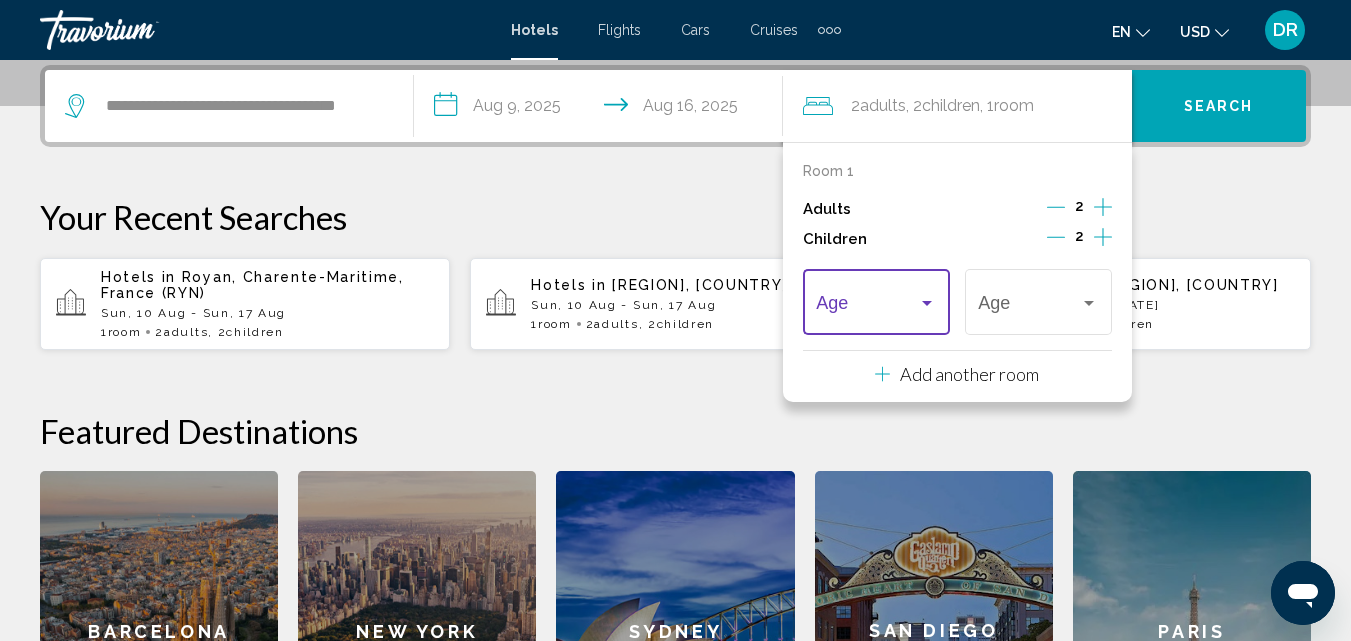 click at bounding box center [927, 303] 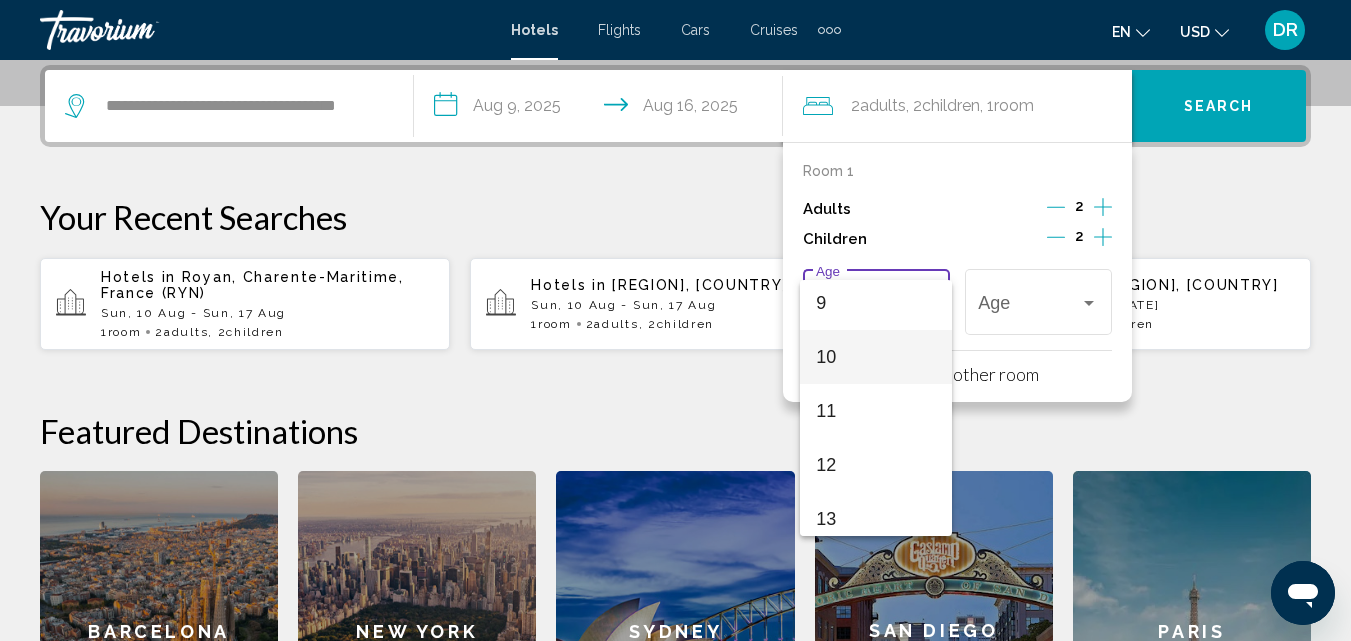 scroll, scrollTop: 500, scrollLeft: 0, axis: vertical 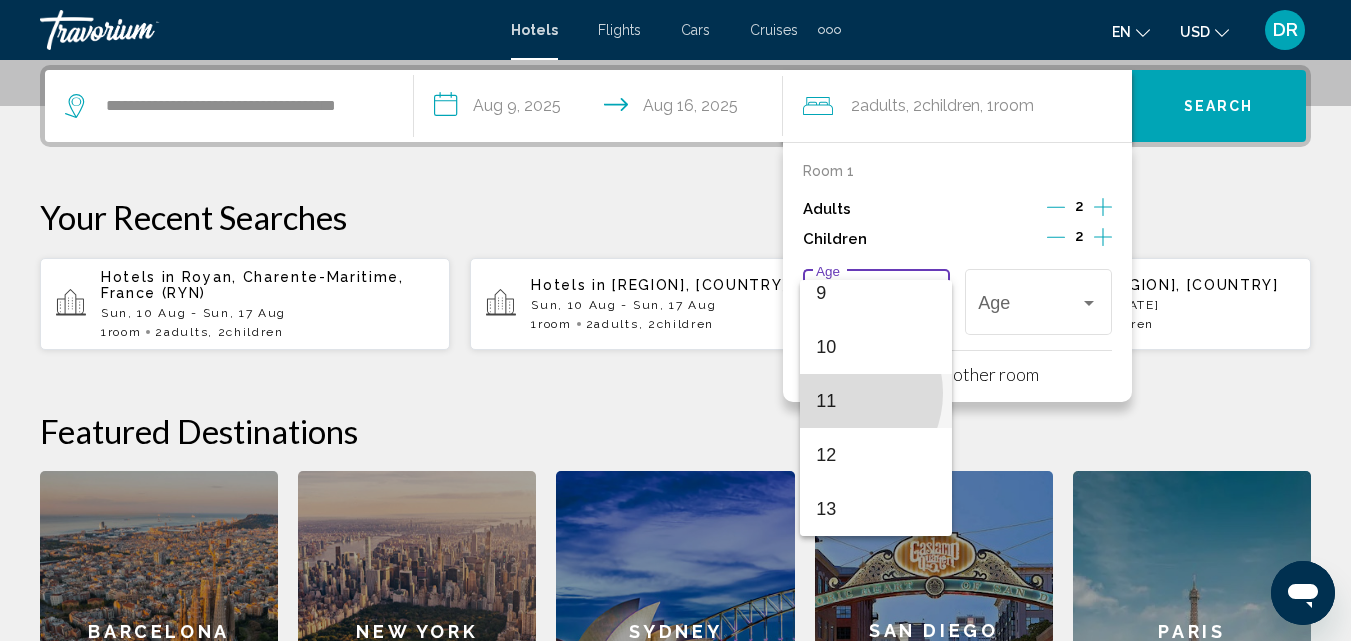 click on "11" at bounding box center (876, 401) 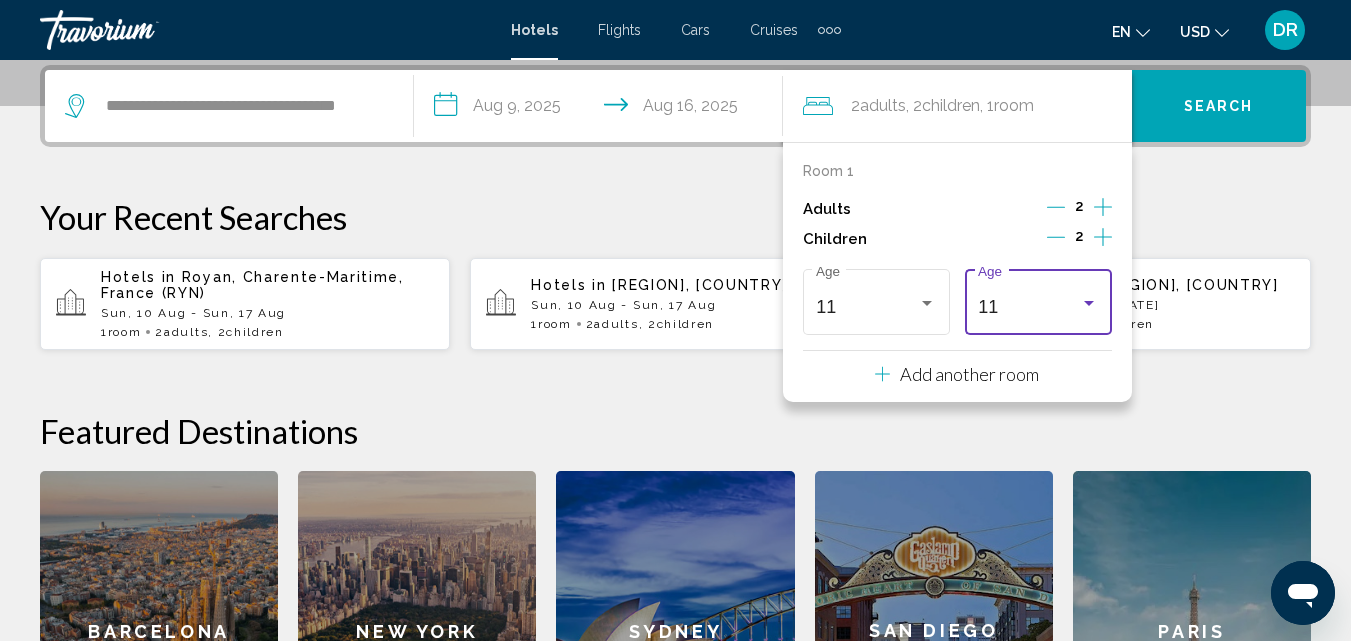 click on "11" at bounding box center (1029, 307) 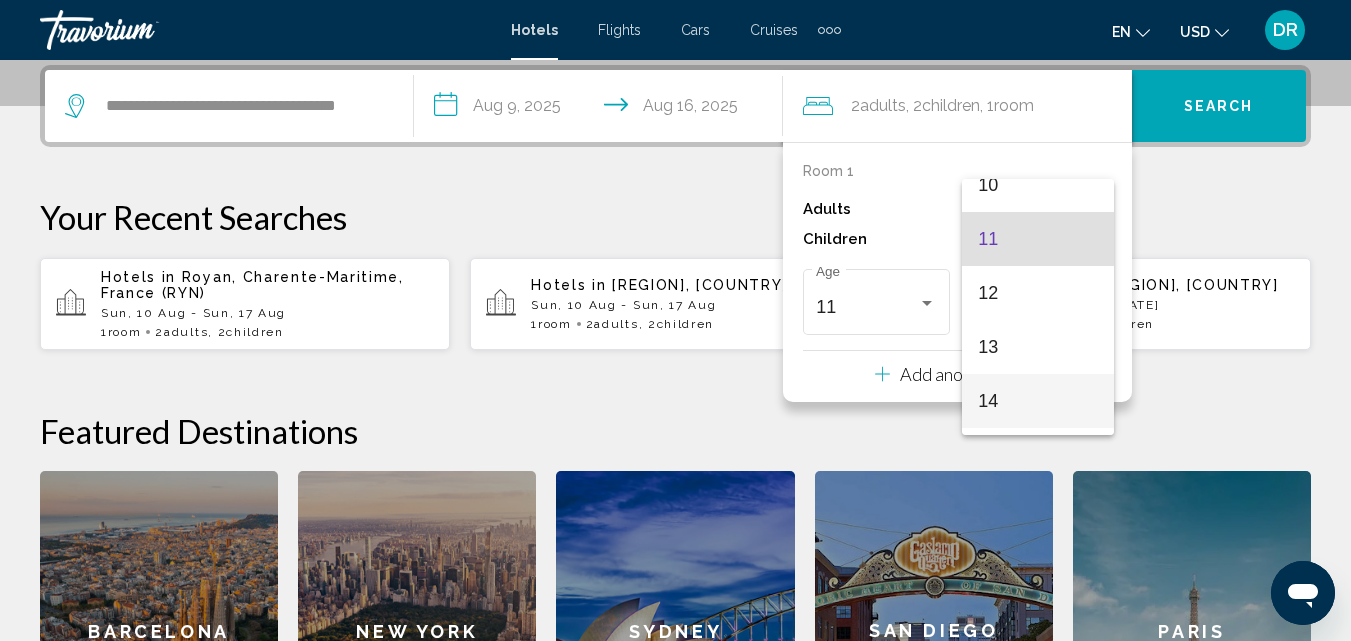 scroll, scrollTop: 593, scrollLeft: 0, axis: vertical 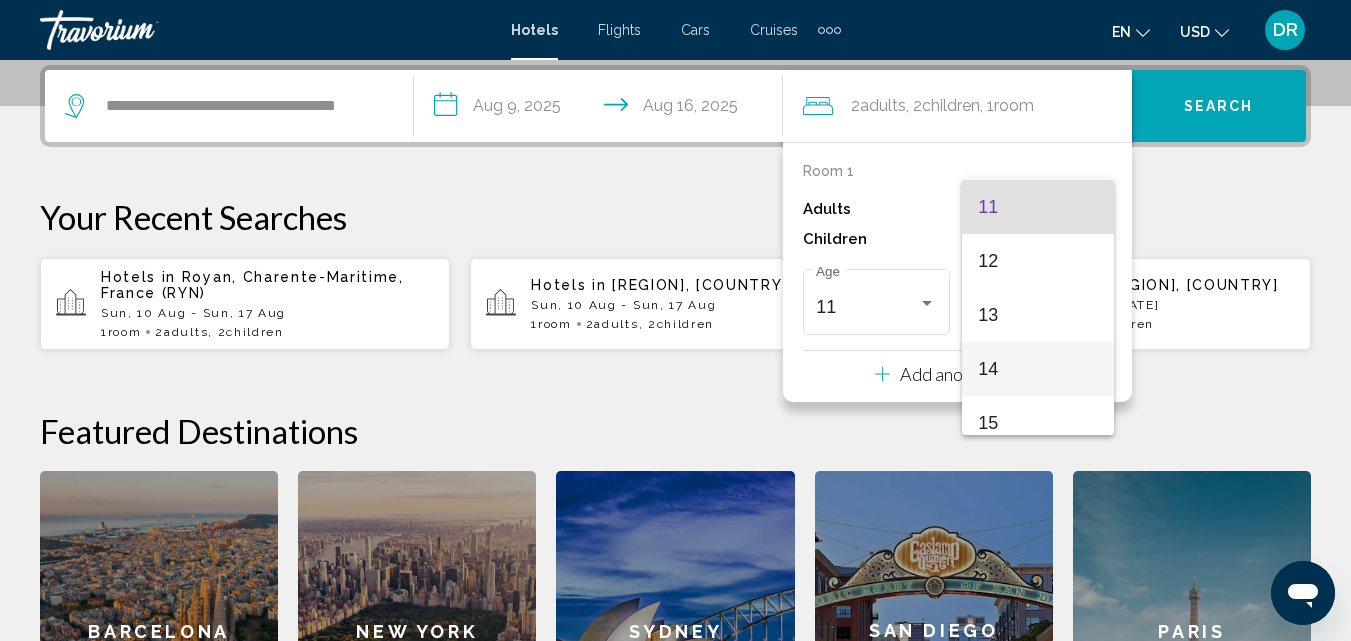 click on "14" at bounding box center (1038, 369) 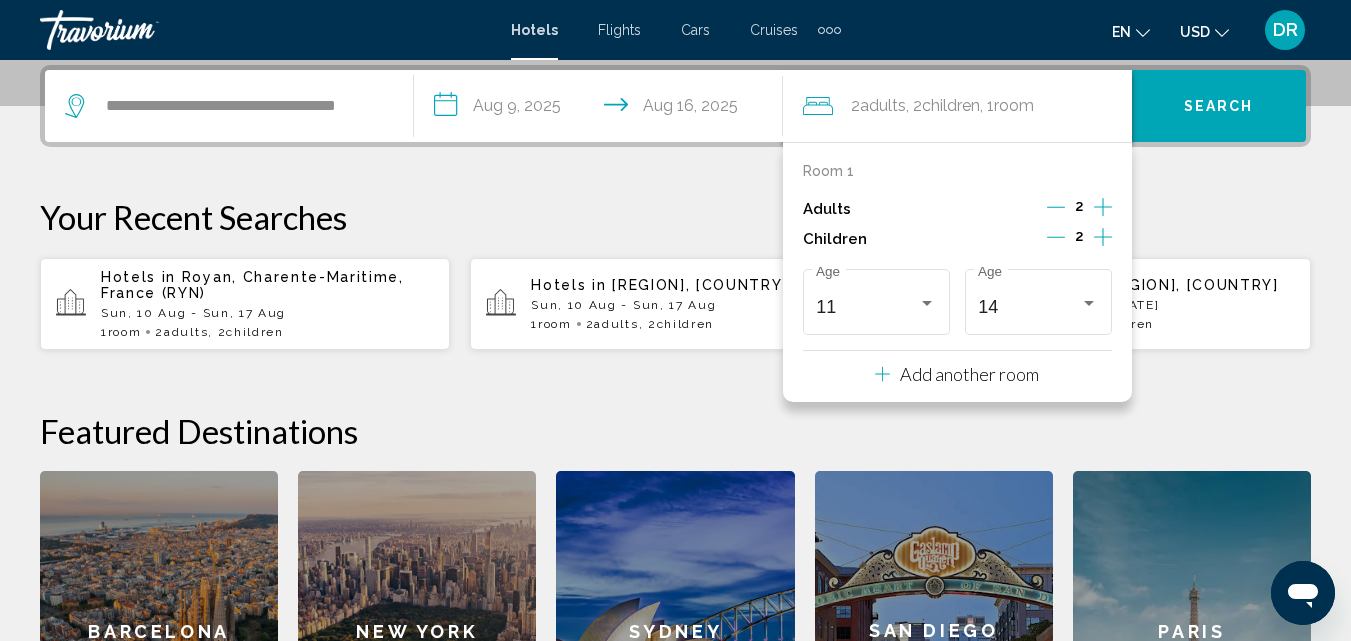 click on "Search" at bounding box center [1219, 107] 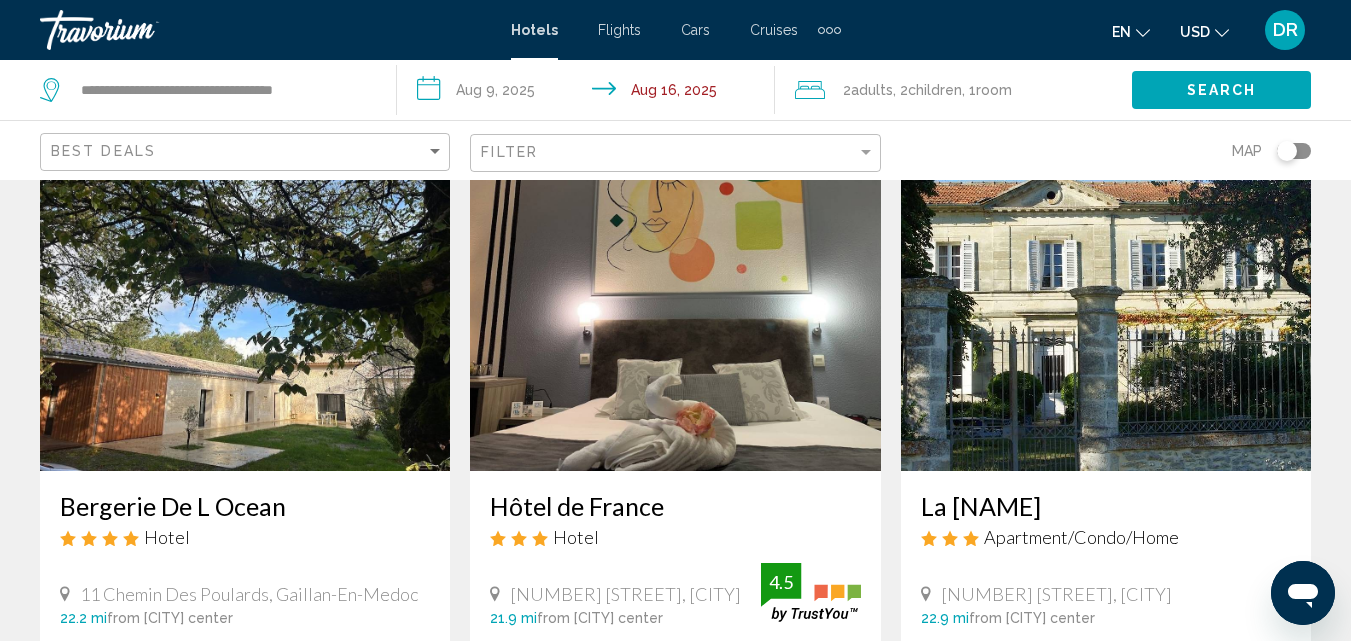 scroll, scrollTop: 0, scrollLeft: 0, axis: both 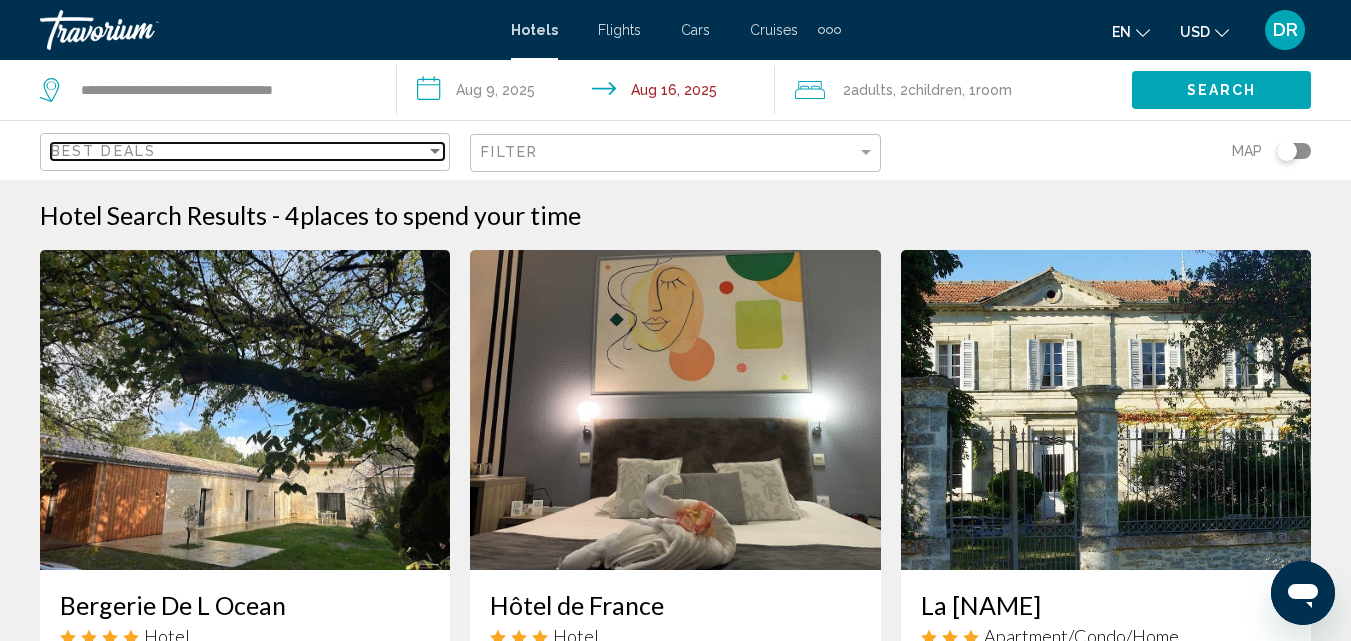 click at bounding box center (435, 151) 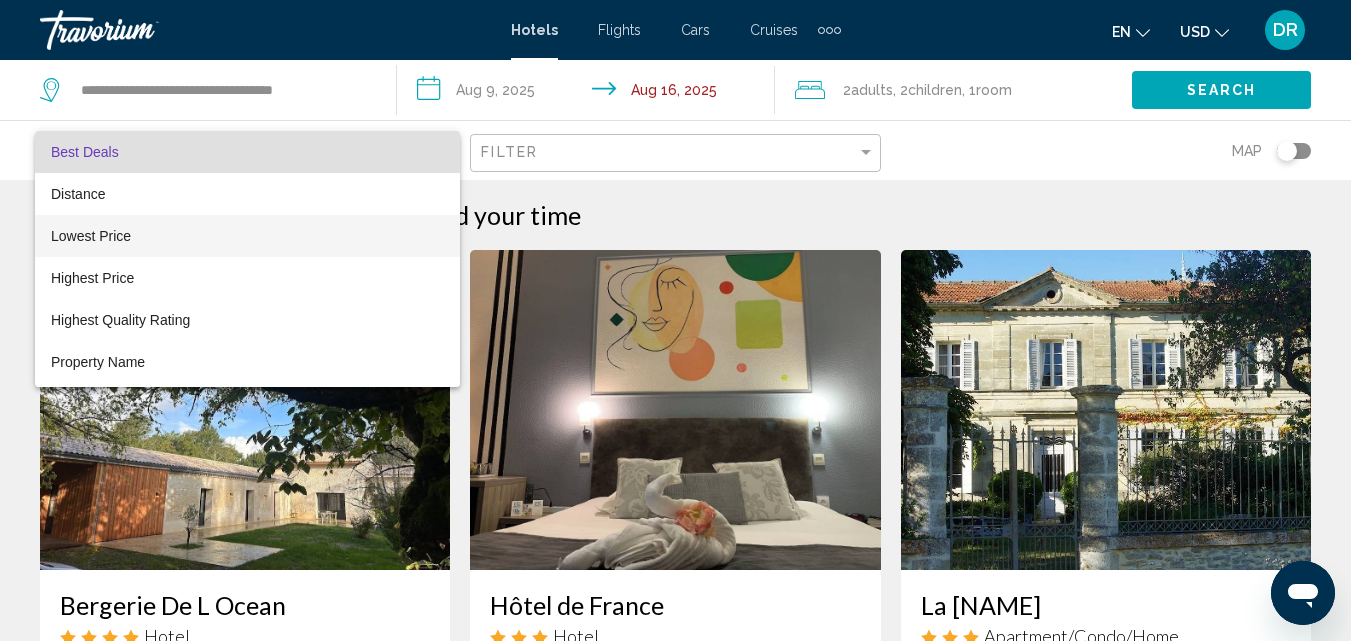 click on "Lowest Price" at bounding box center [91, 236] 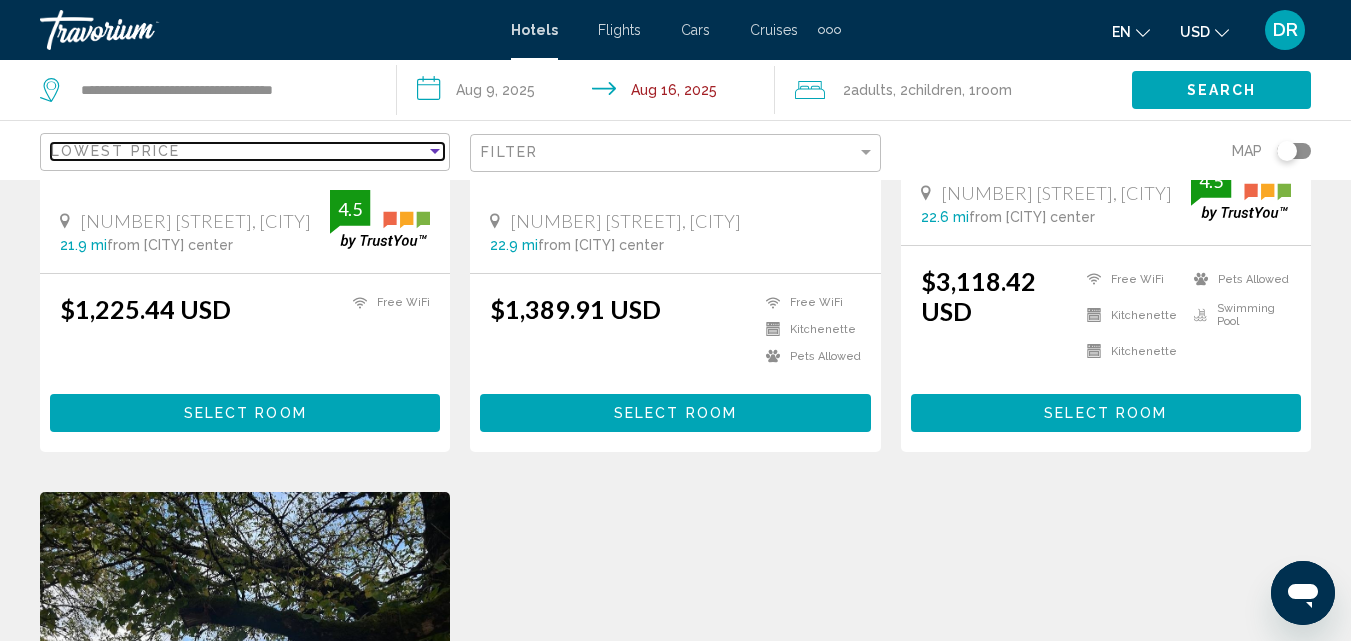 scroll, scrollTop: 0, scrollLeft: 0, axis: both 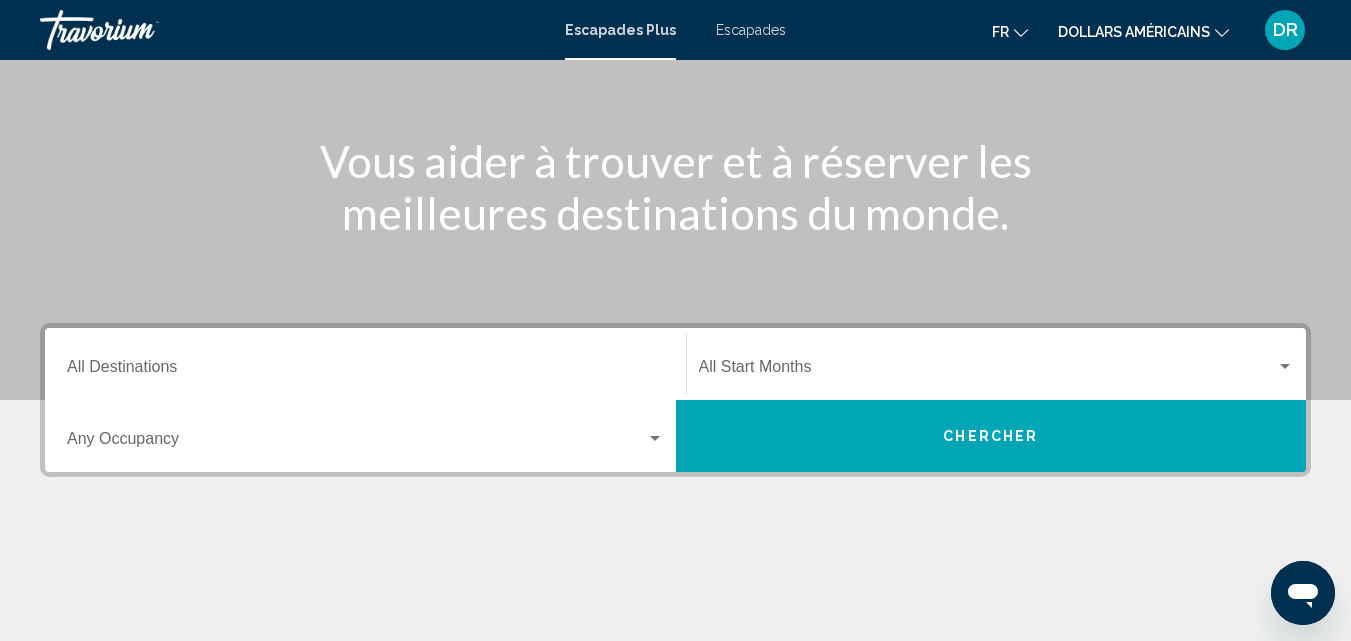 click on "Destination All Destinations" at bounding box center [365, 371] 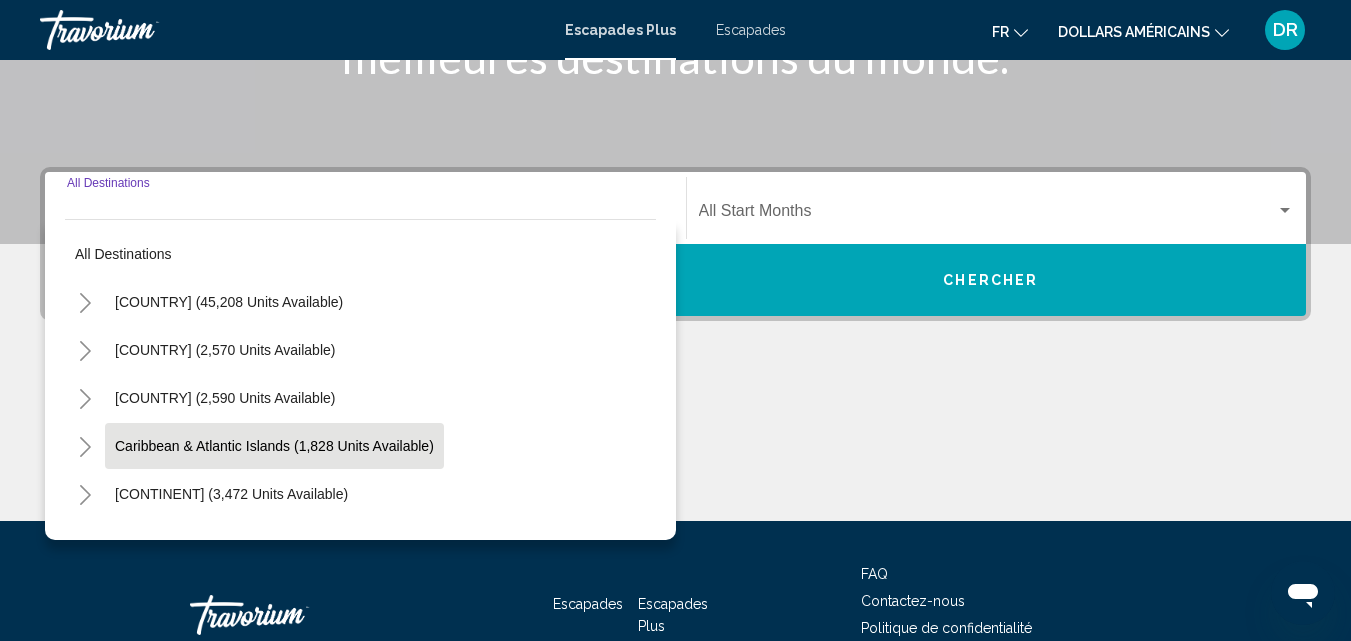 scroll, scrollTop: 458, scrollLeft: 0, axis: vertical 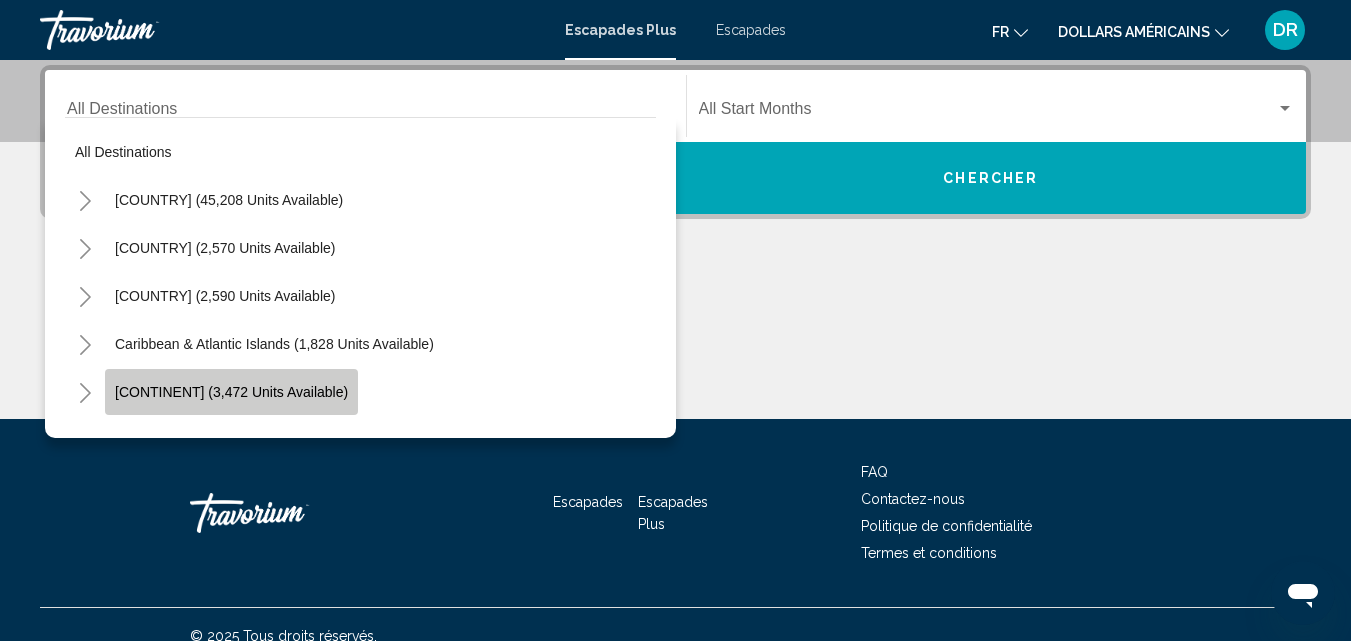 click on "[CONTINENT] (3,472 units available)" 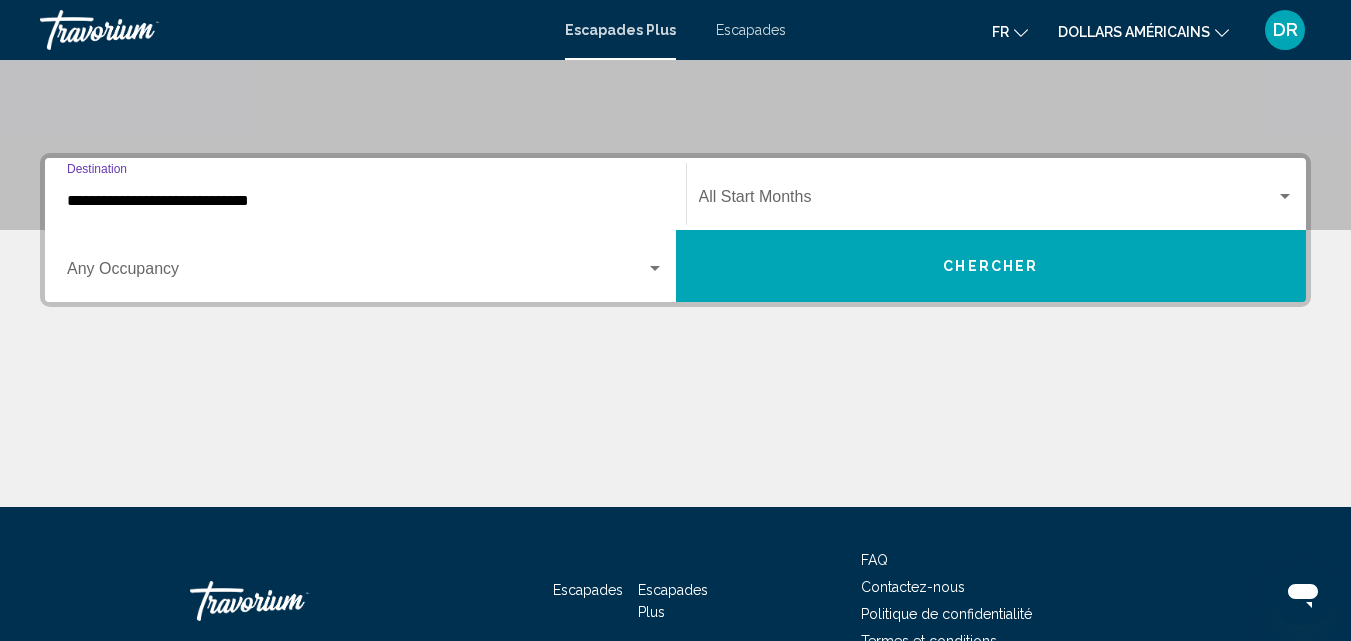 scroll, scrollTop: 258, scrollLeft: 0, axis: vertical 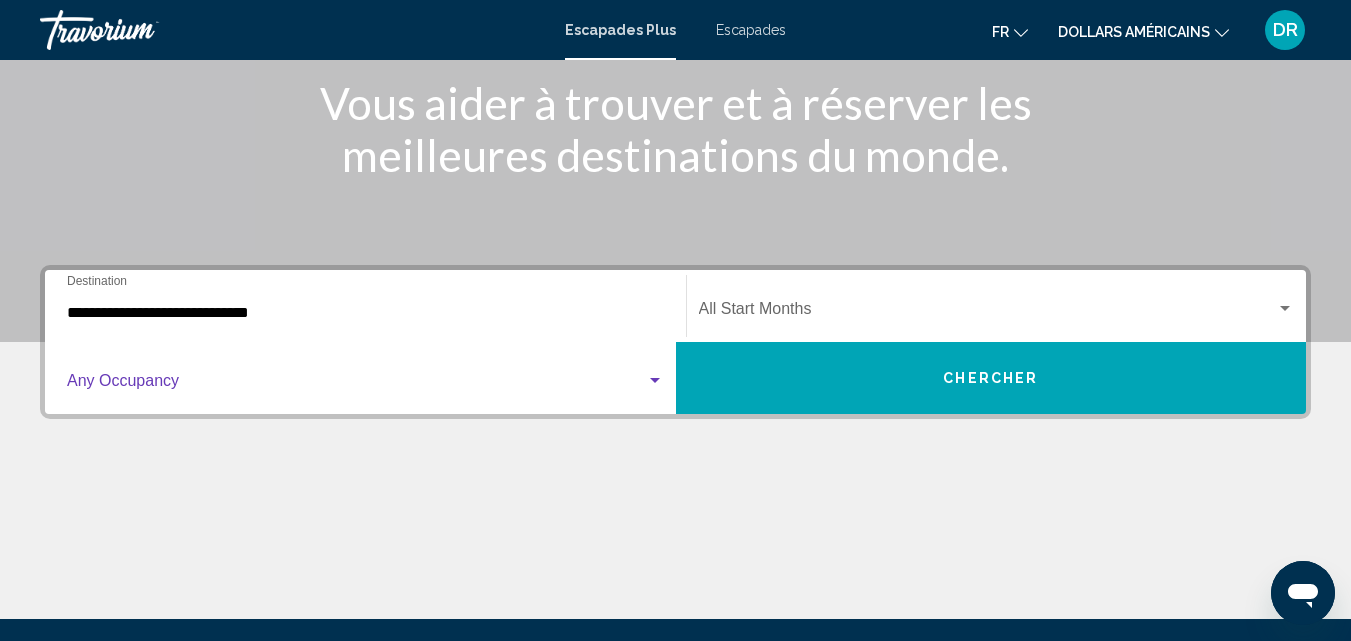 click at bounding box center (655, 381) 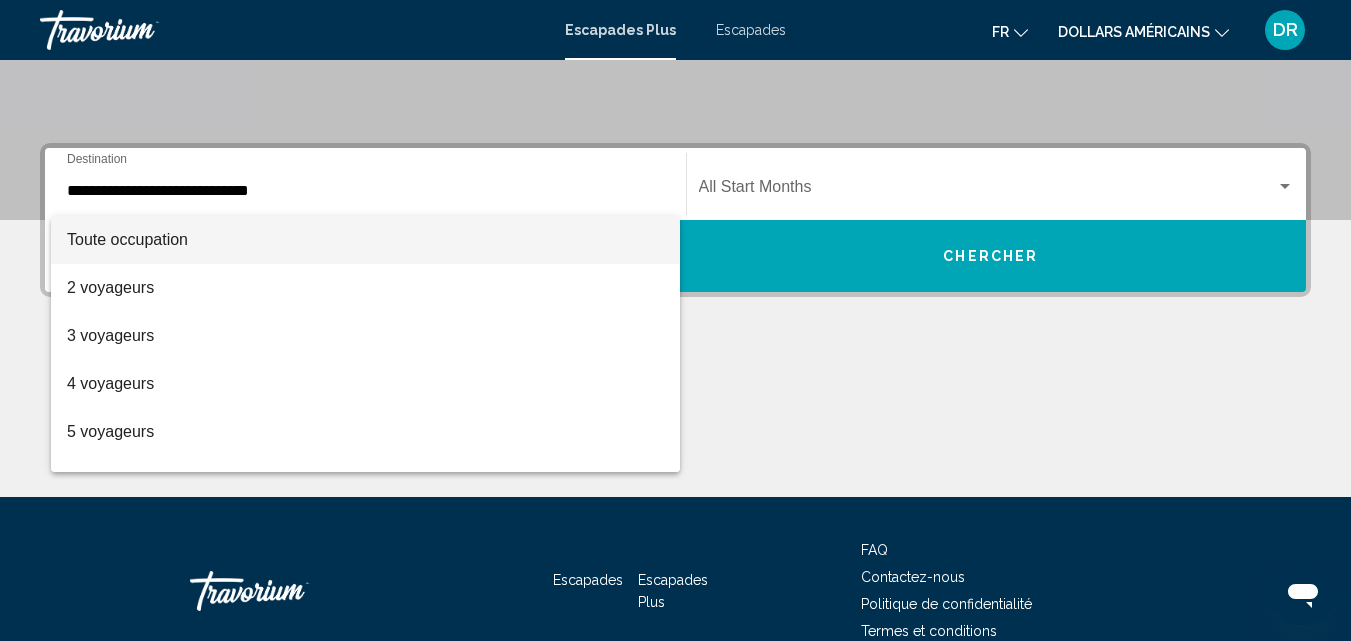 scroll, scrollTop: 458, scrollLeft: 0, axis: vertical 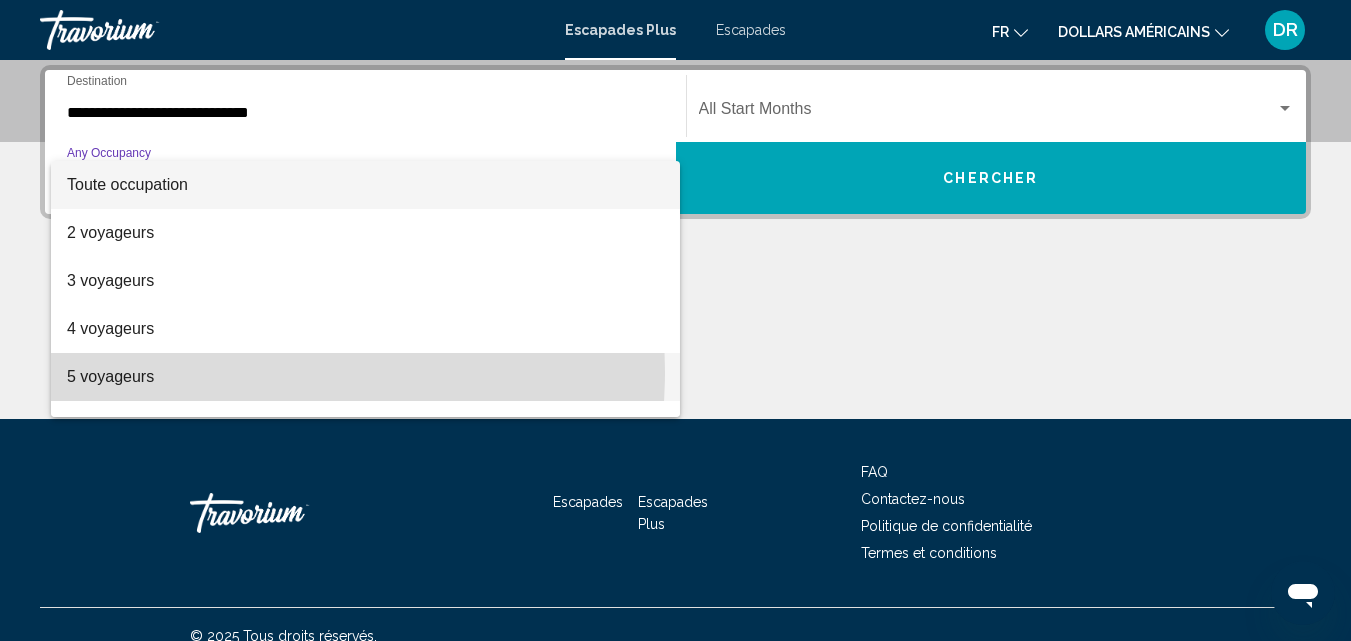 click on "5 voyageurs" at bounding box center [365, 377] 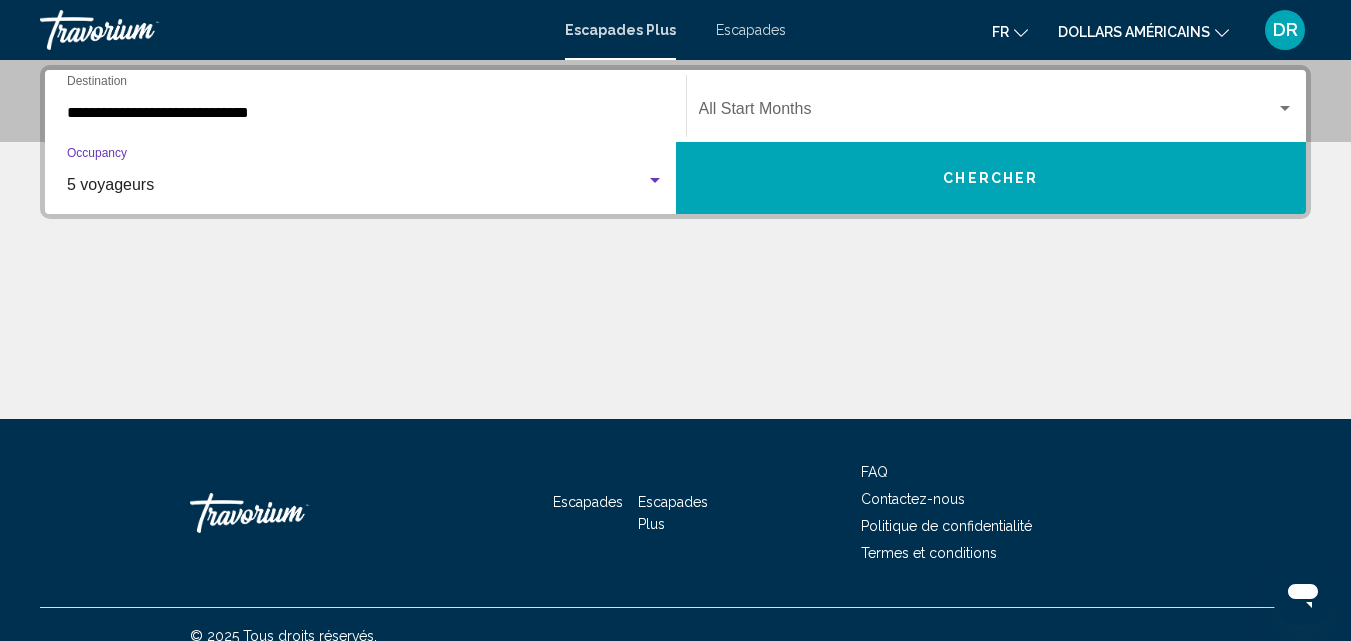 click at bounding box center (988, 113) 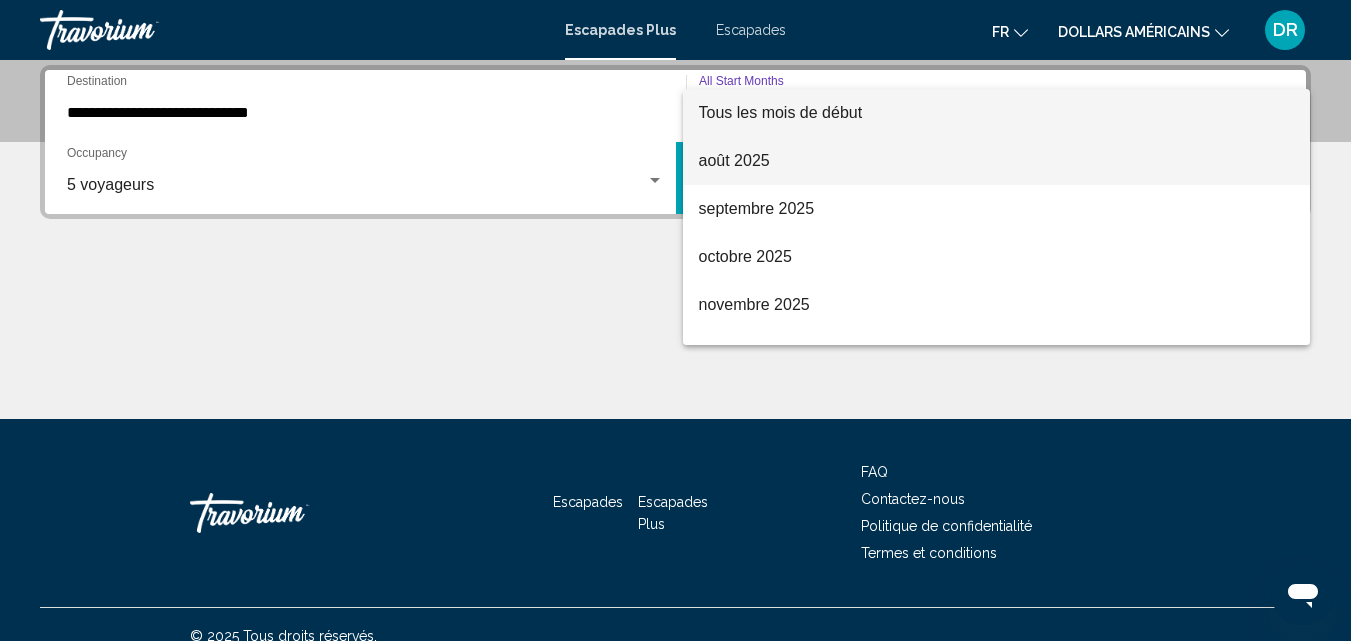 click on "août 2025" at bounding box center [997, 161] 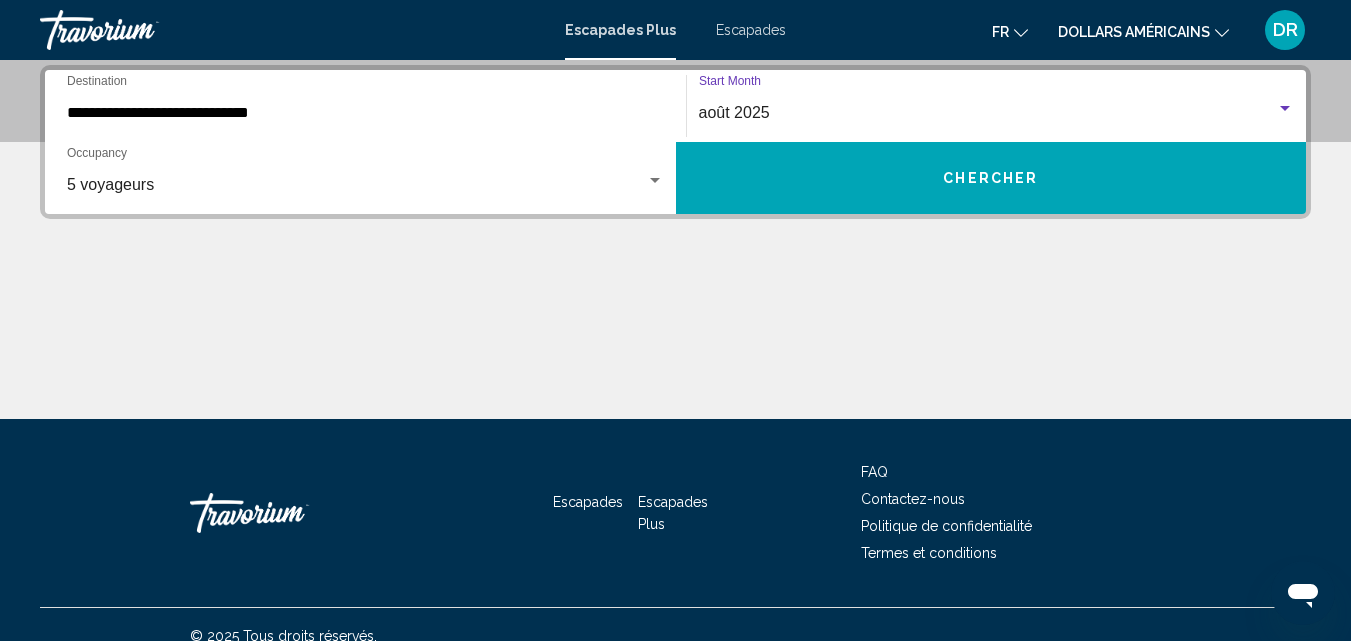 click on "Chercher" at bounding box center (991, 178) 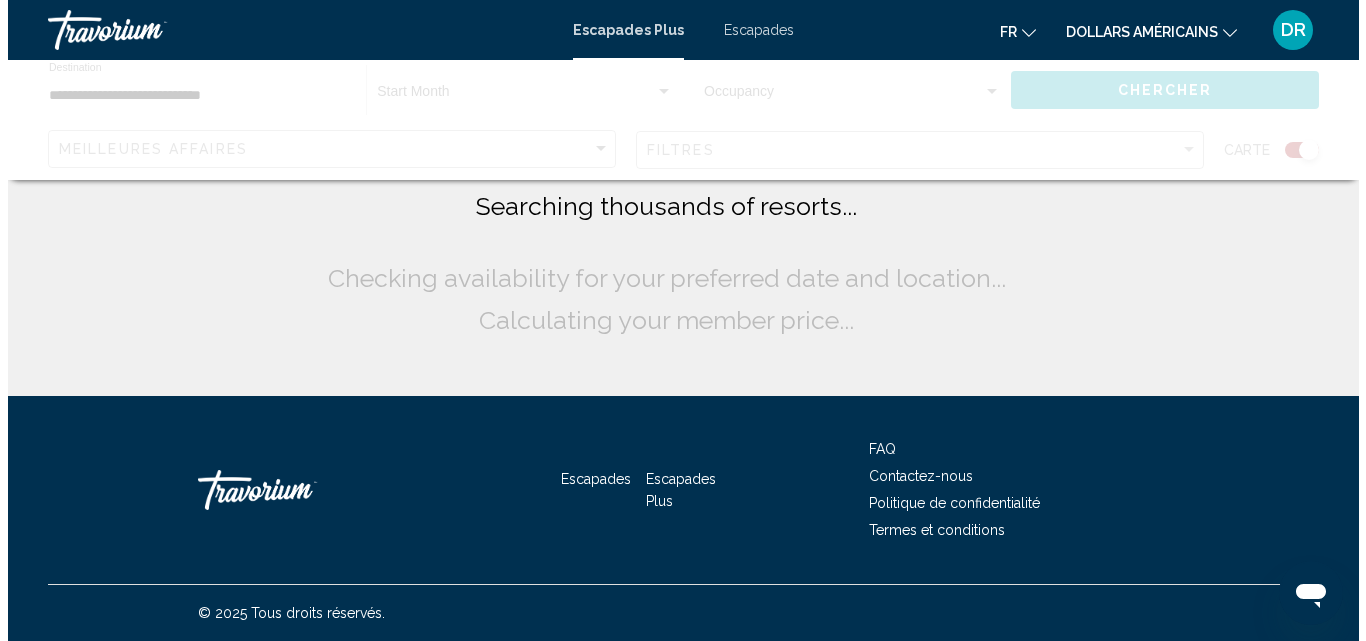 scroll, scrollTop: 0, scrollLeft: 0, axis: both 